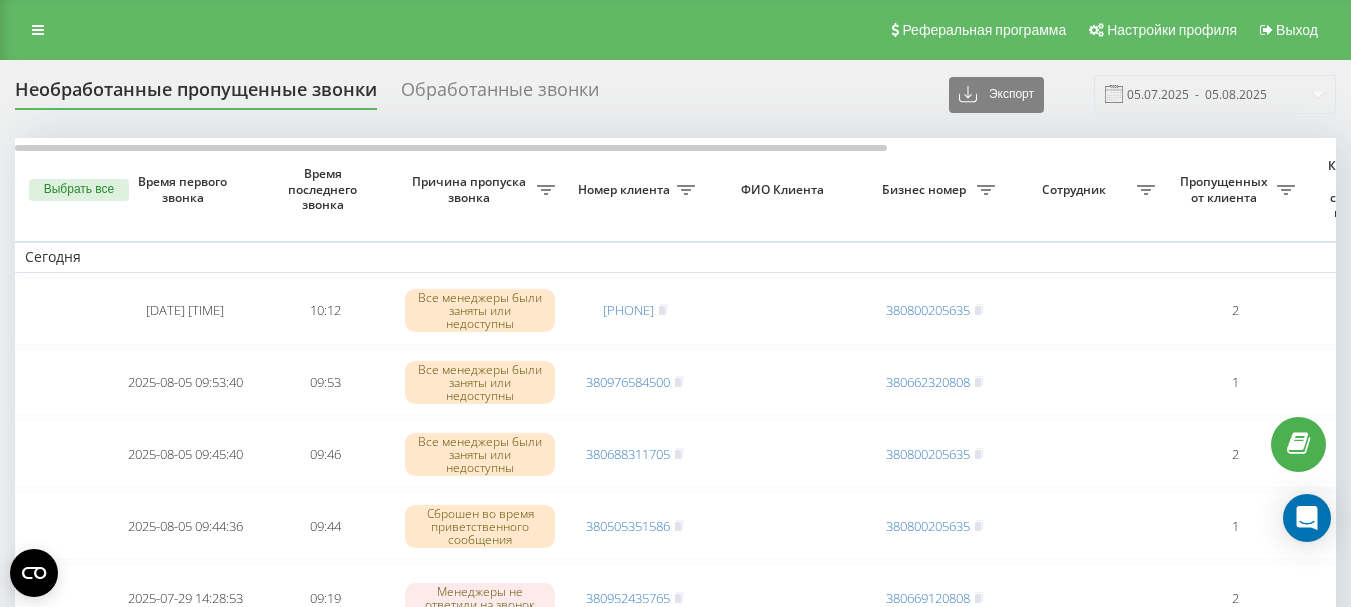 scroll, scrollTop: 0, scrollLeft: 0, axis: both 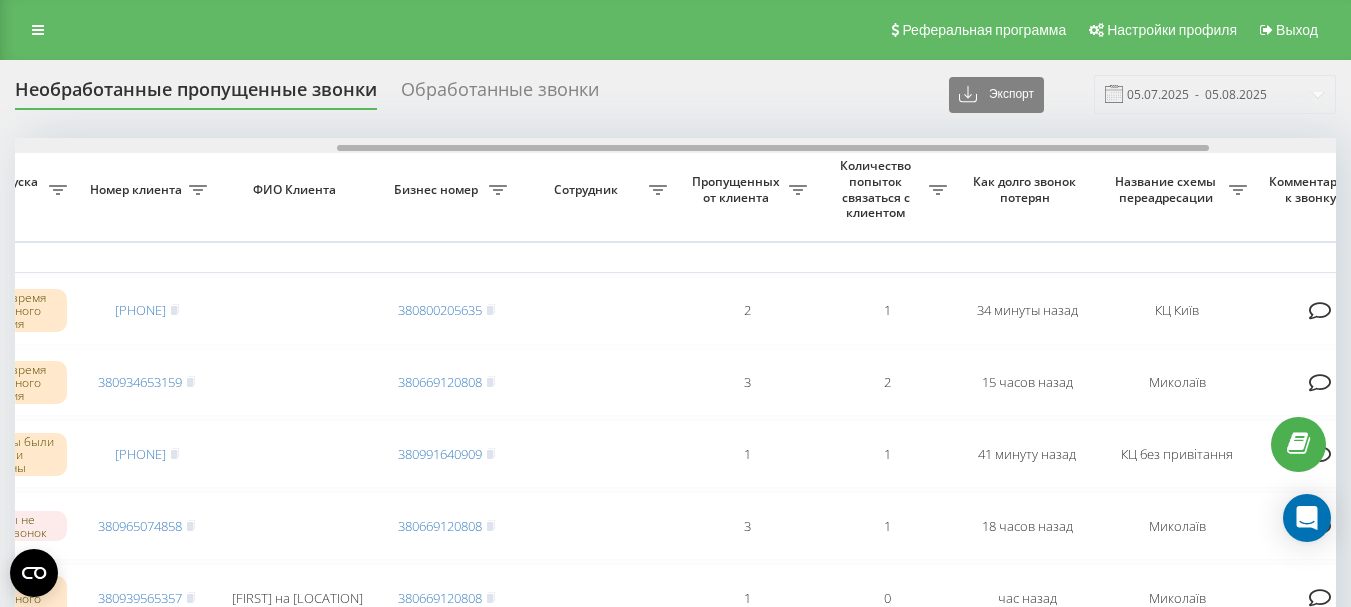 drag, startPoint x: 357, startPoint y: 148, endPoint x: 657, endPoint y: 166, distance: 300.53952 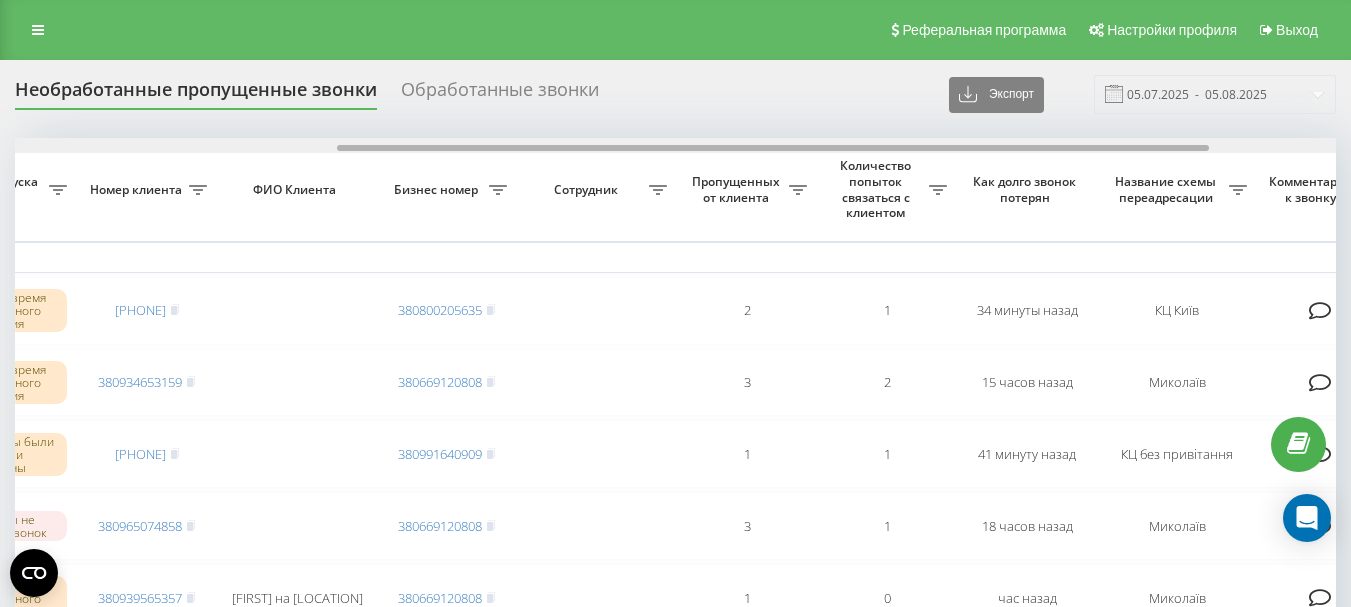 click on "Выбрать все Время первого звонка Время последнего звонка Причина пропуска звонка Номер клиента ФИО Клиента Бизнес номер Сотрудник Пропущенных от клиента Количество попыток связаться с клиентом Как долго звонок потерян Название схемы переадресации Комментарий к звонку Сегодня 2025-08-05 11:25:08 11:55 Сброшен во время приветственного сообщения 380936839474 380800205635 2 1 34 минуты назад КЦ Київ Обработать Не удалось связаться Связался с клиентом с помощью другого канала Клиент перезвонил сам с другого номера Другой вариант 2025-08-04 20:34:06 11:29 380934653159 380669120808 3 2 15 часов назад 11:18 1" at bounding box center (675, 1193) 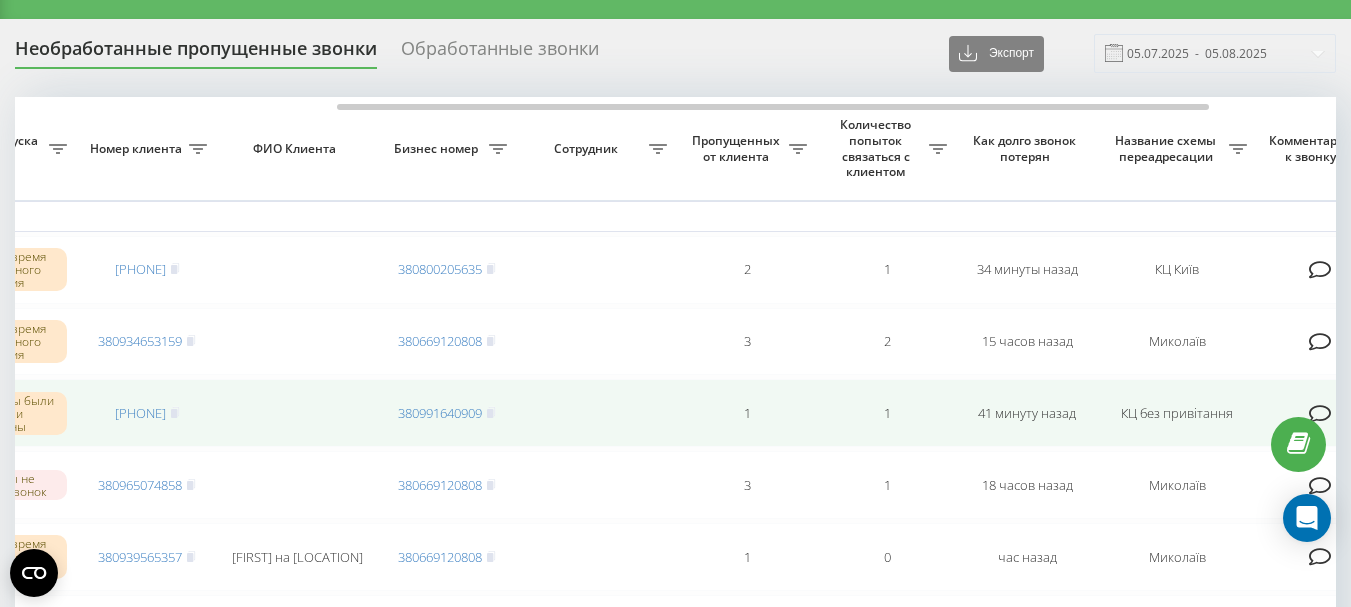 scroll, scrollTop: 0, scrollLeft: 0, axis: both 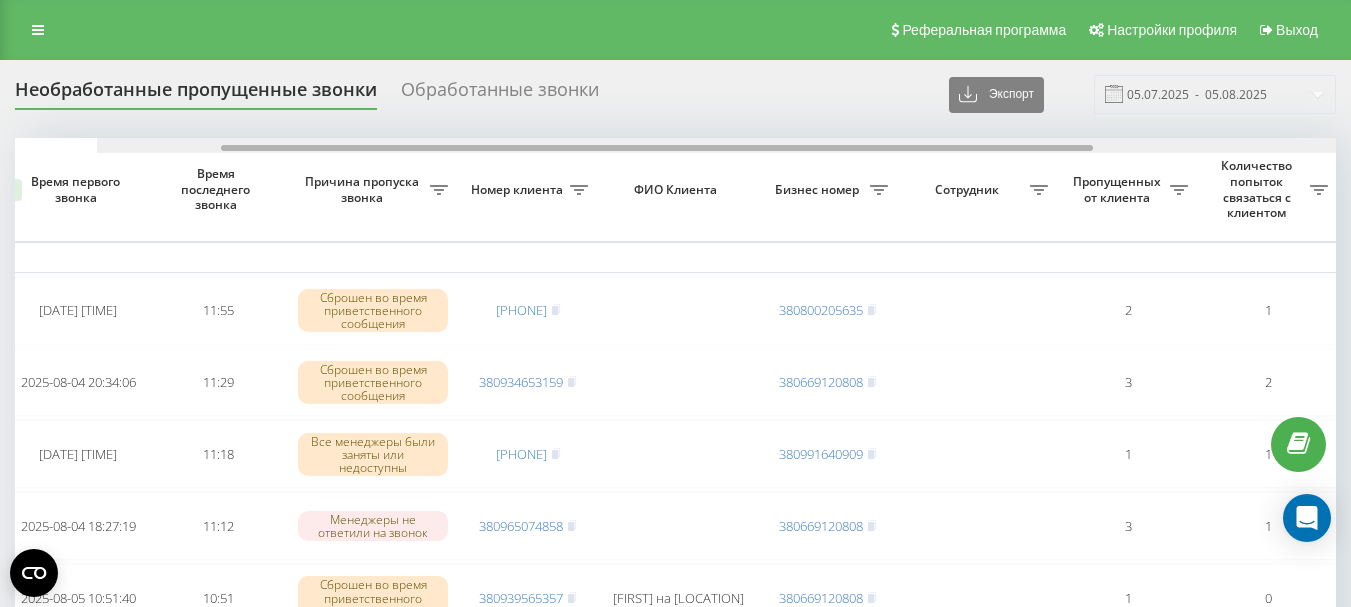 drag, startPoint x: 476, startPoint y: 148, endPoint x: 185, endPoint y: 141, distance: 291.08417 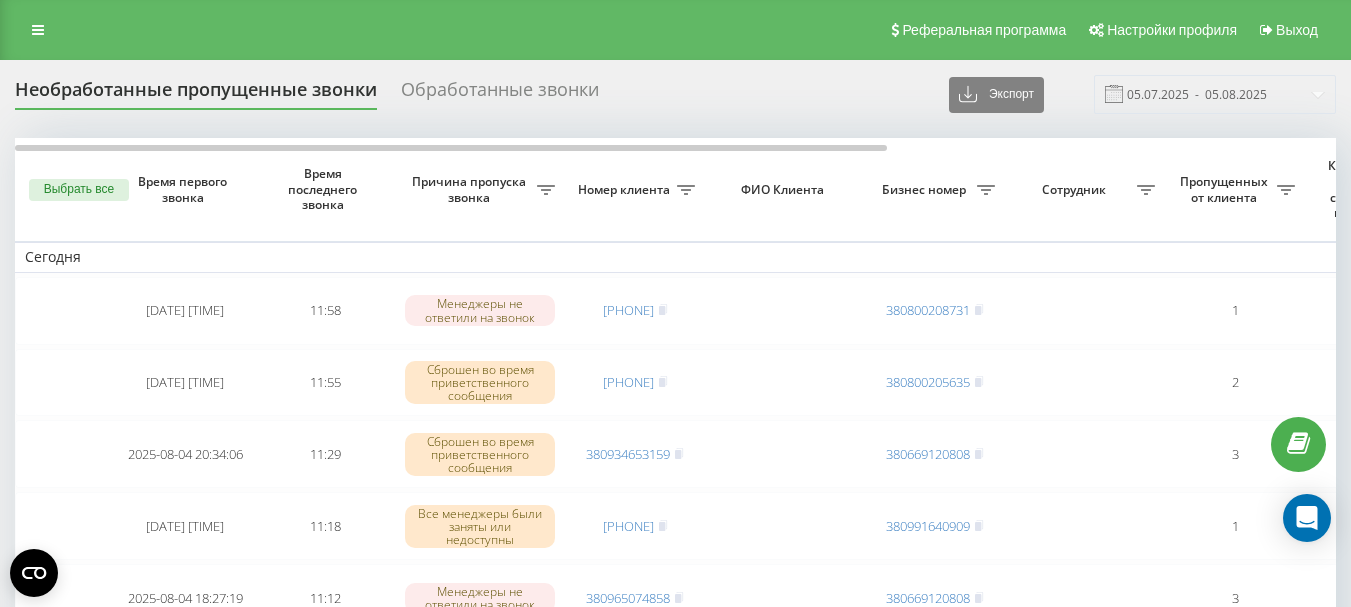scroll, scrollTop: 0, scrollLeft: 0, axis: both 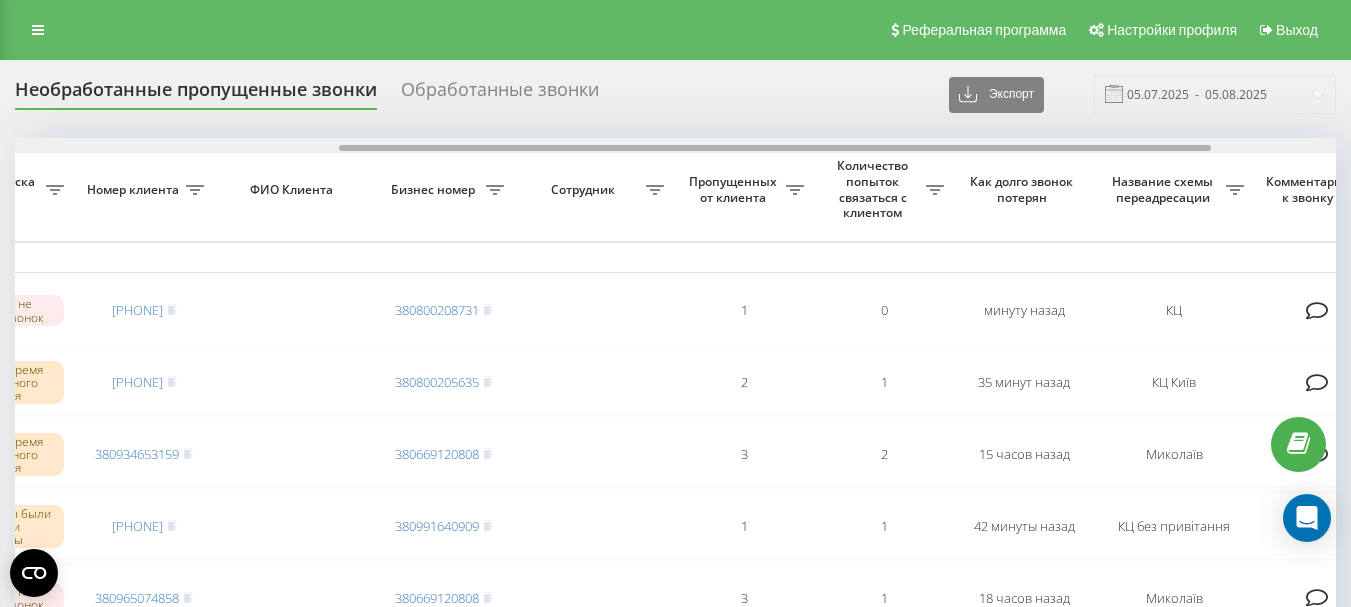 drag, startPoint x: 442, startPoint y: 149, endPoint x: 767, endPoint y: 166, distance: 325.4443 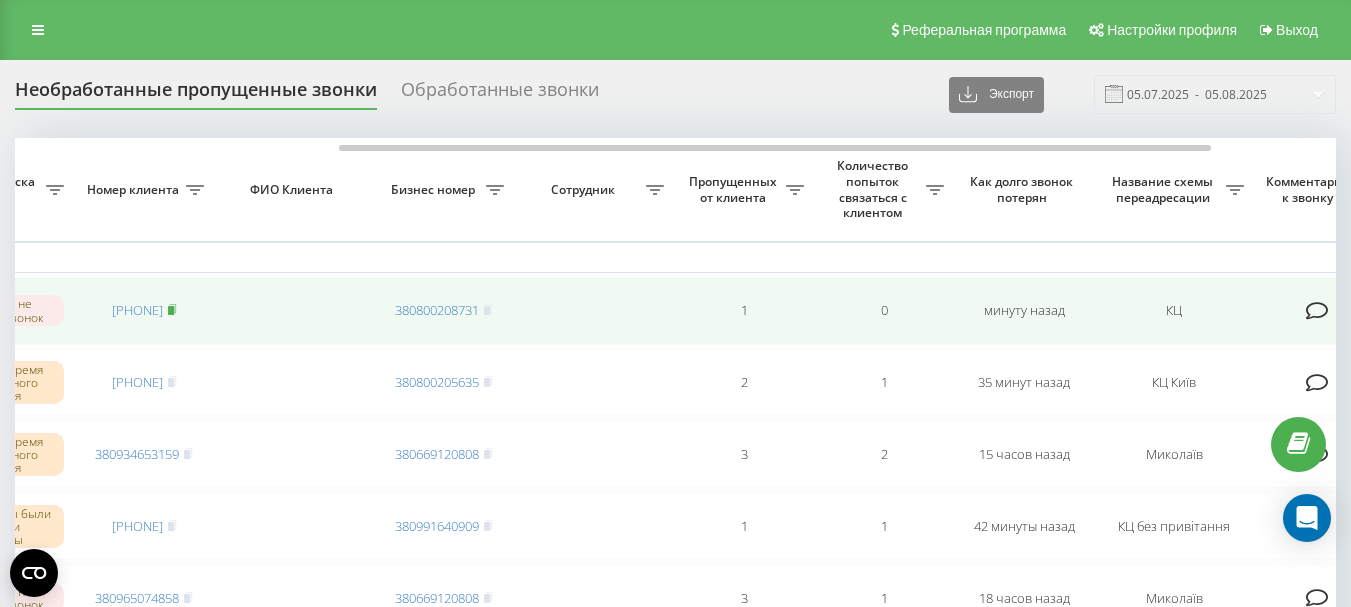 click 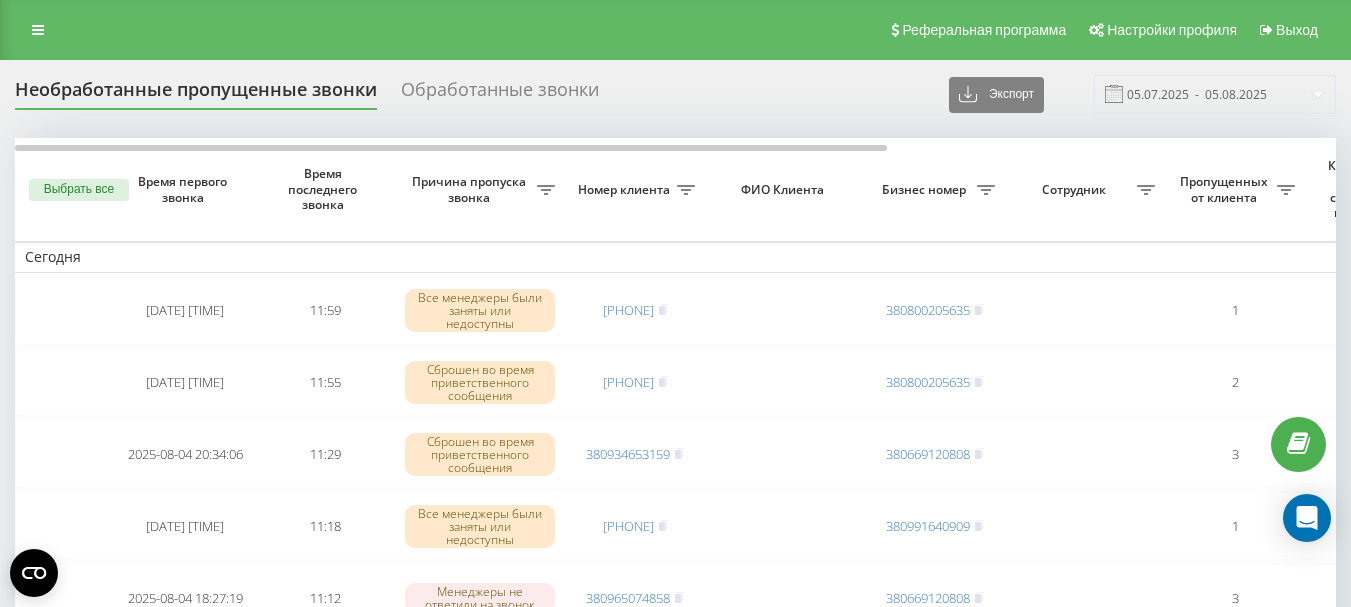 scroll, scrollTop: 0, scrollLeft: 0, axis: both 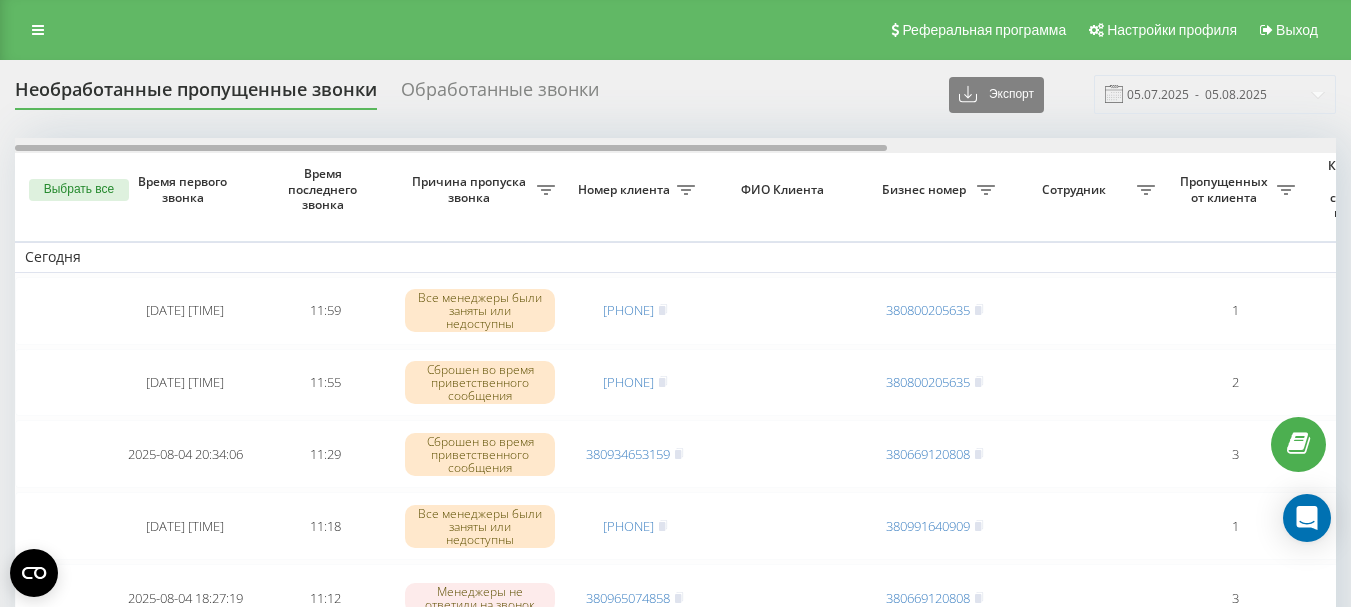 drag, startPoint x: 539, startPoint y: 148, endPoint x: 433, endPoint y: 152, distance: 106.07545 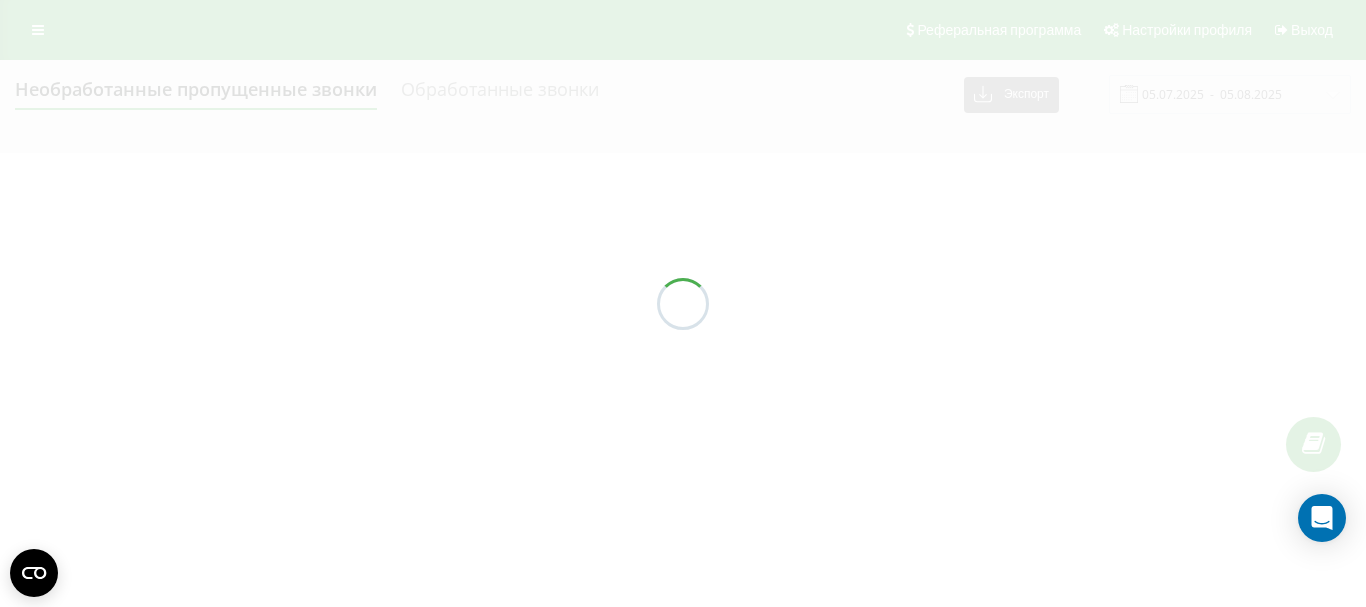 scroll, scrollTop: 0, scrollLeft: 0, axis: both 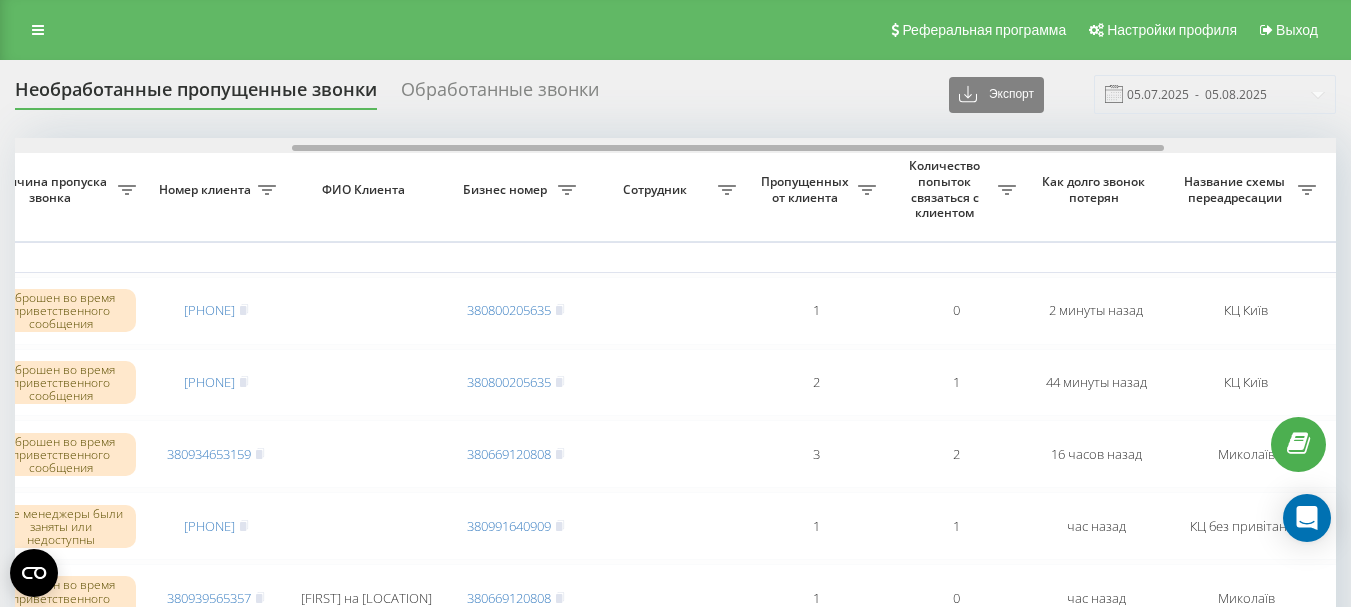 drag, startPoint x: 608, startPoint y: 148, endPoint x: 885, endPoint y: 152, distance: 277.02887 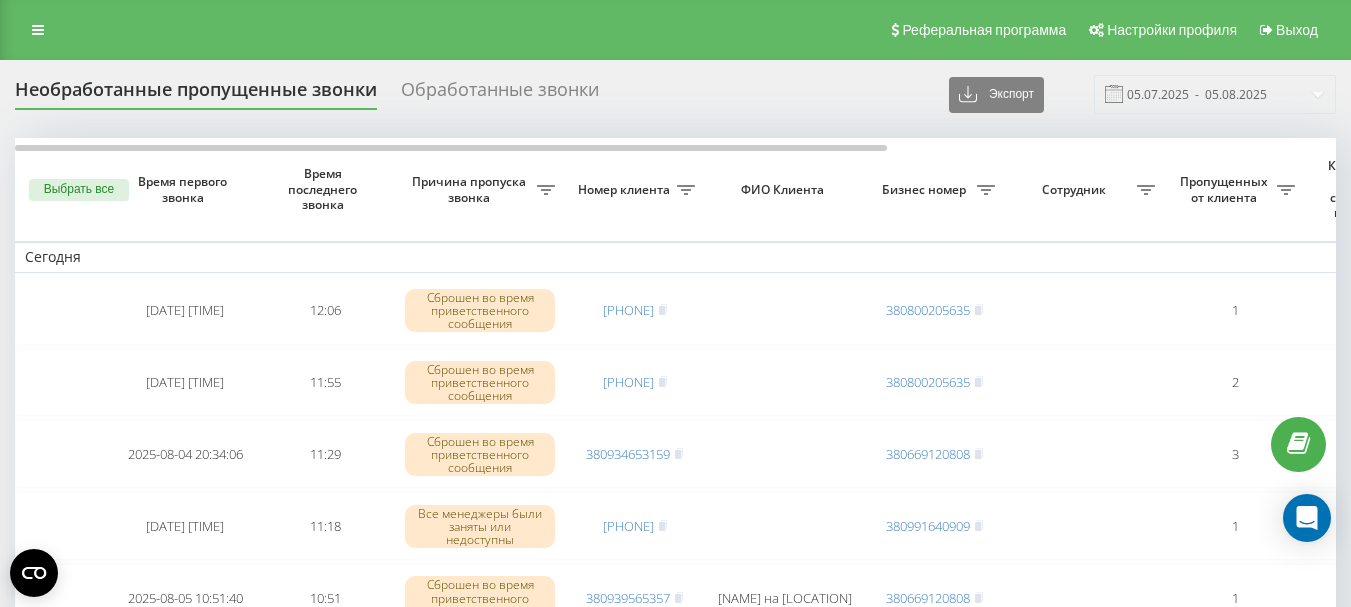scroll, scrollTop: 0, scrollLeft: 0, axis: both 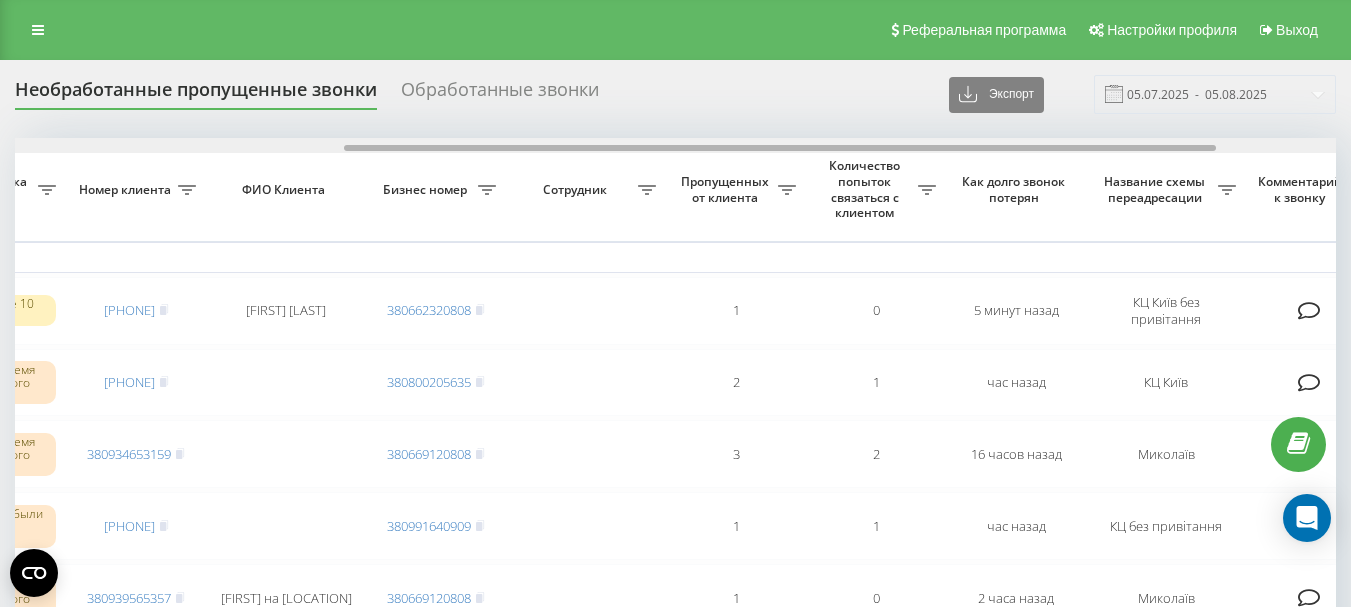 drag, startPoint x: 505, startPoint y: 150, endPoint x: 835, endPoint y: 141, distance: 330.1227 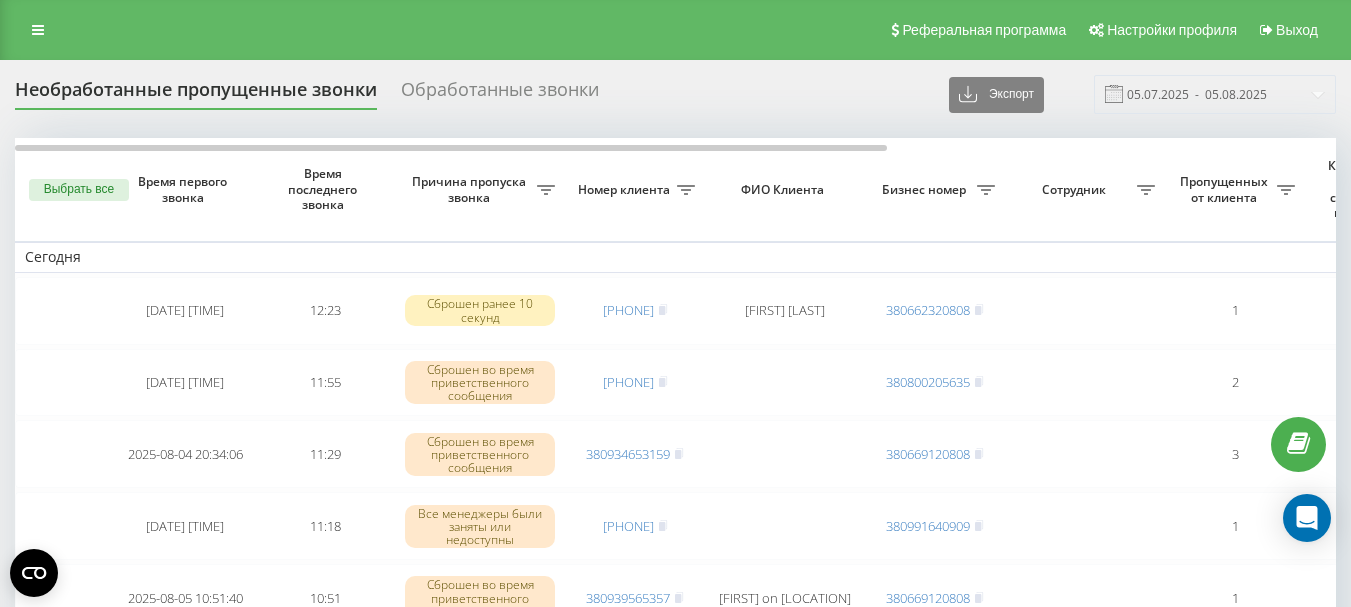 scroll, scrollTop: 0, scrollLeft: 0, axis: both 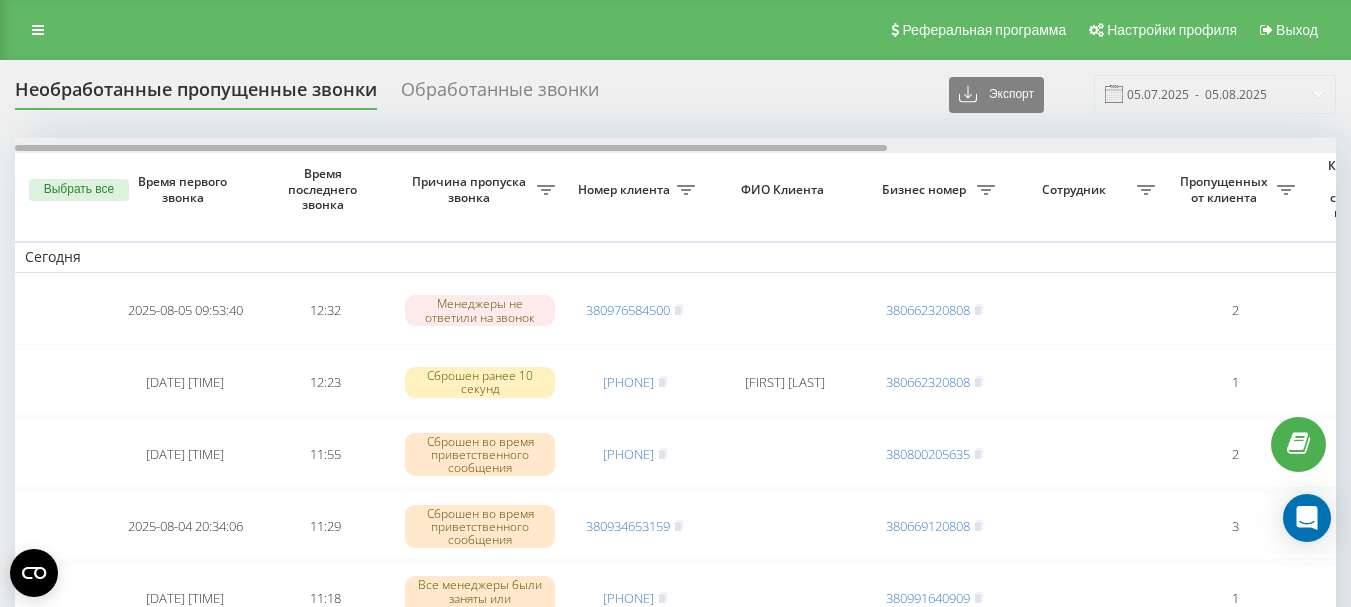 drag, startPoint x: 556, startPoint y: 144, endPoint x: 482, endPoint y: 145, distance: 74.00676 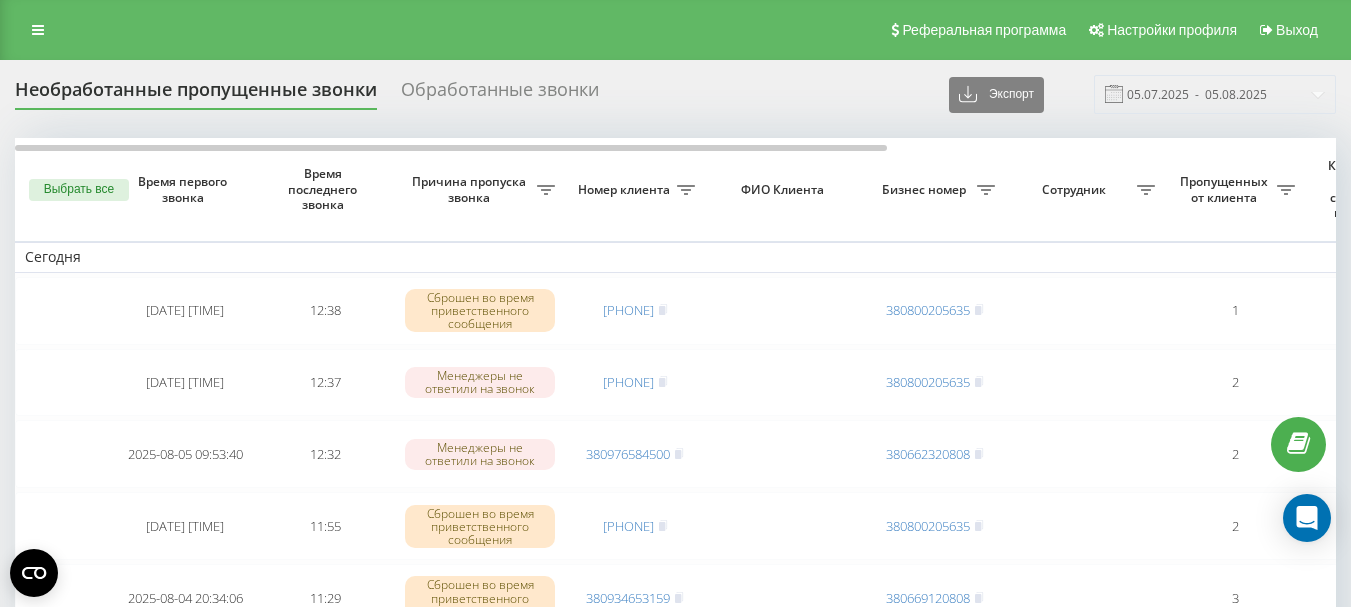 scroll, scrollTop: 0, scrollLeft: 0, axis: both 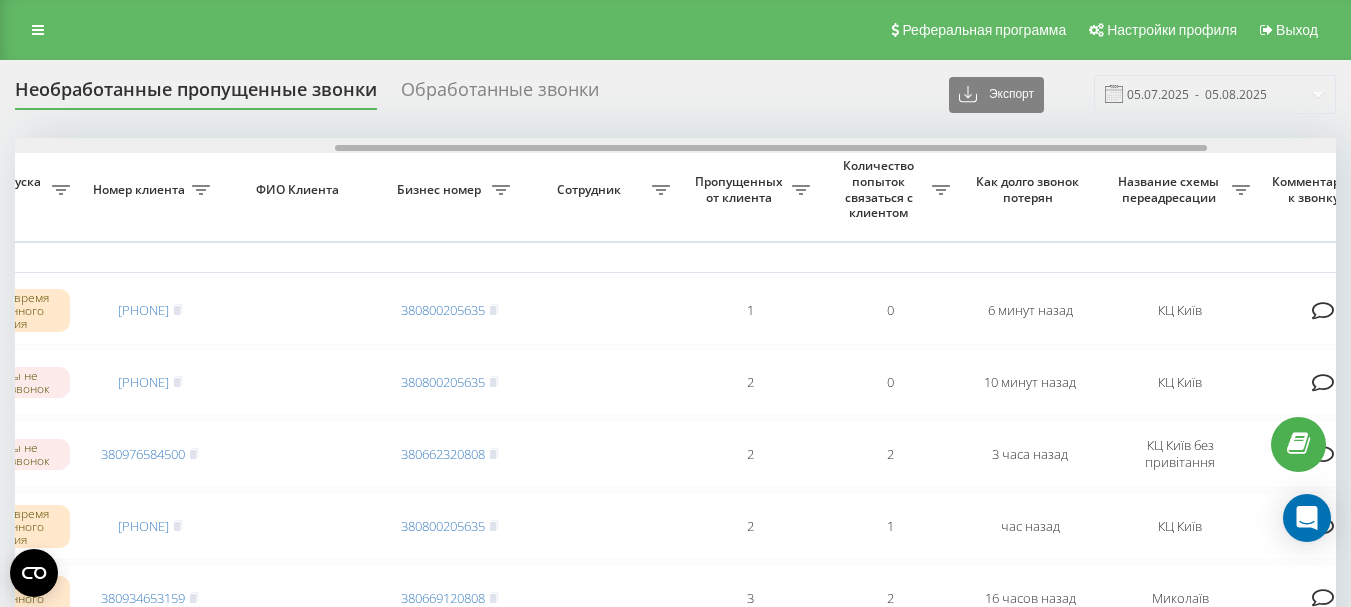 drag, startPoint x: 452, startPoint y: 145, endPoint x: 773, endPoint y: 151, distance: 321.05606 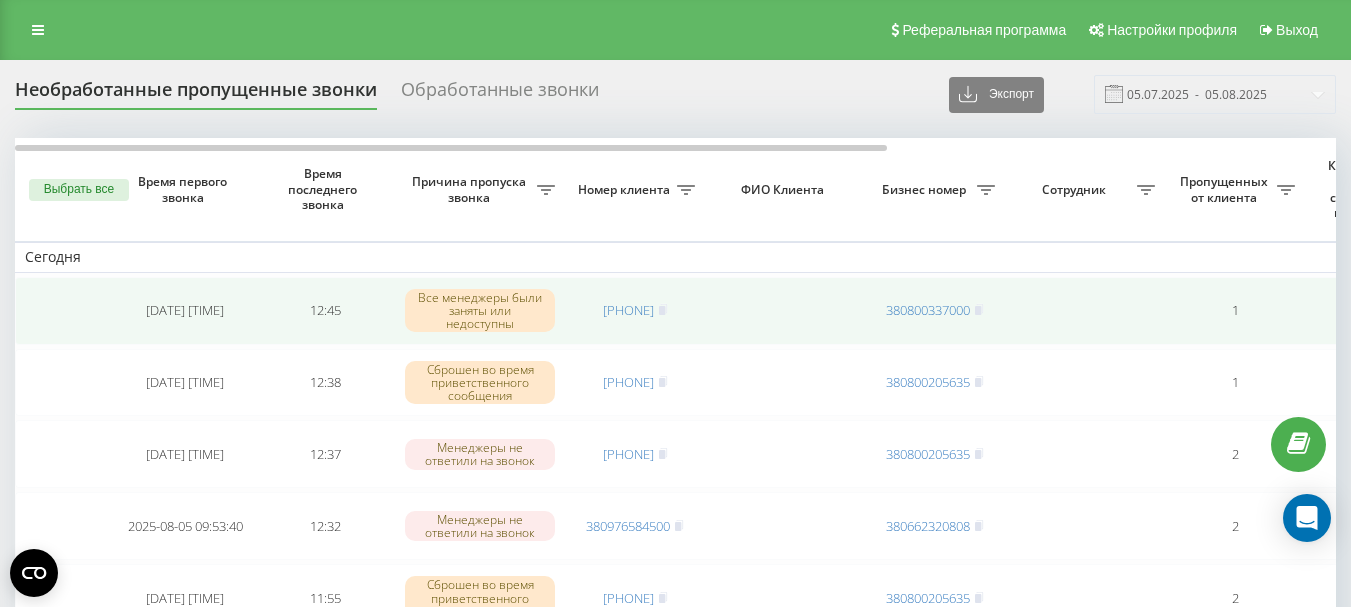 scroll, scrollTop: 0, scrollLeft: 0, axis: both 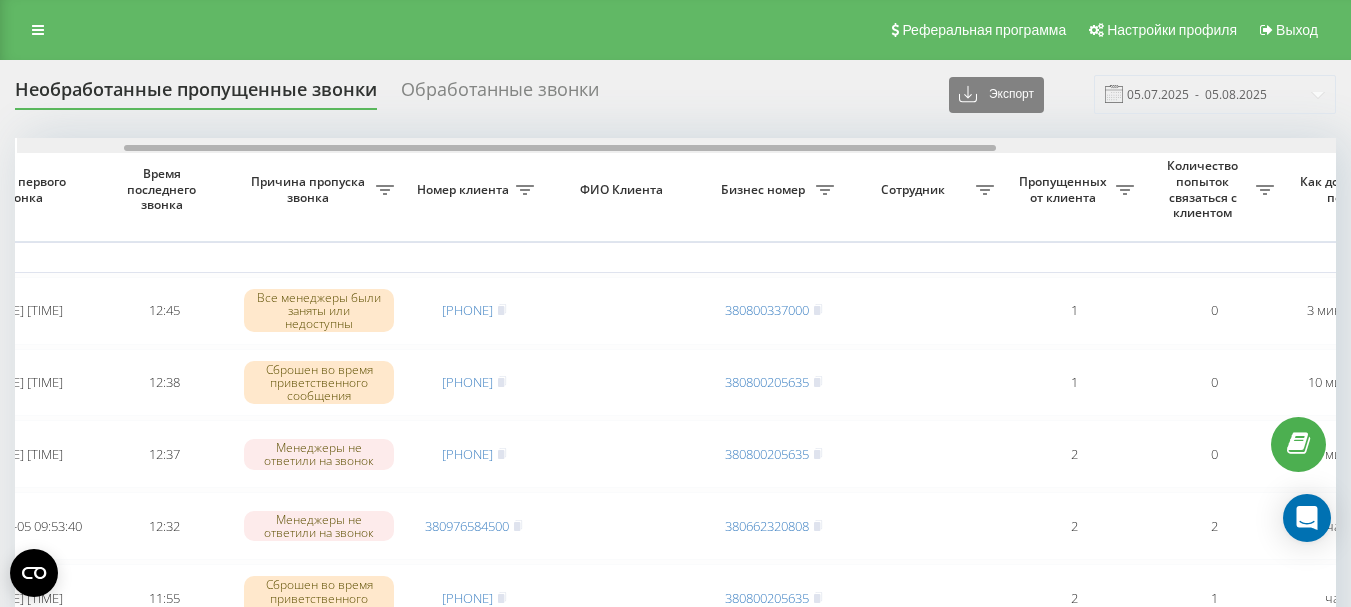 drag, startPoint x: 647, startPoint y: 150, endPoint x: 720, endPoint y: 230, distance: 108.30051 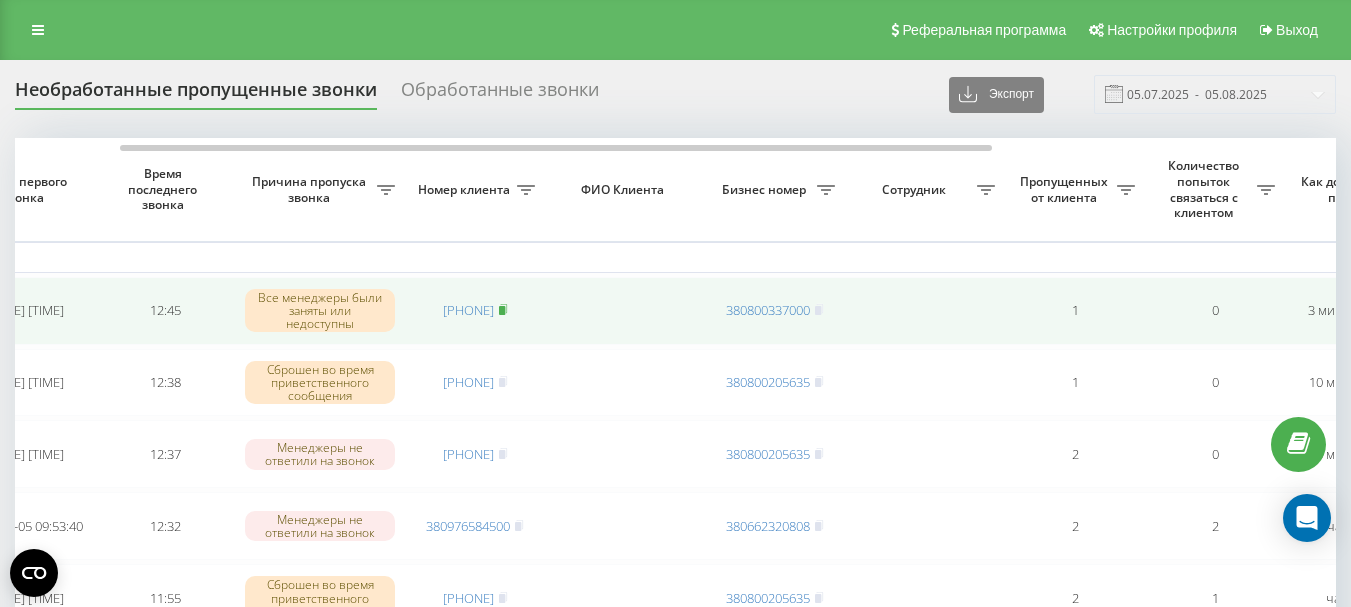 click 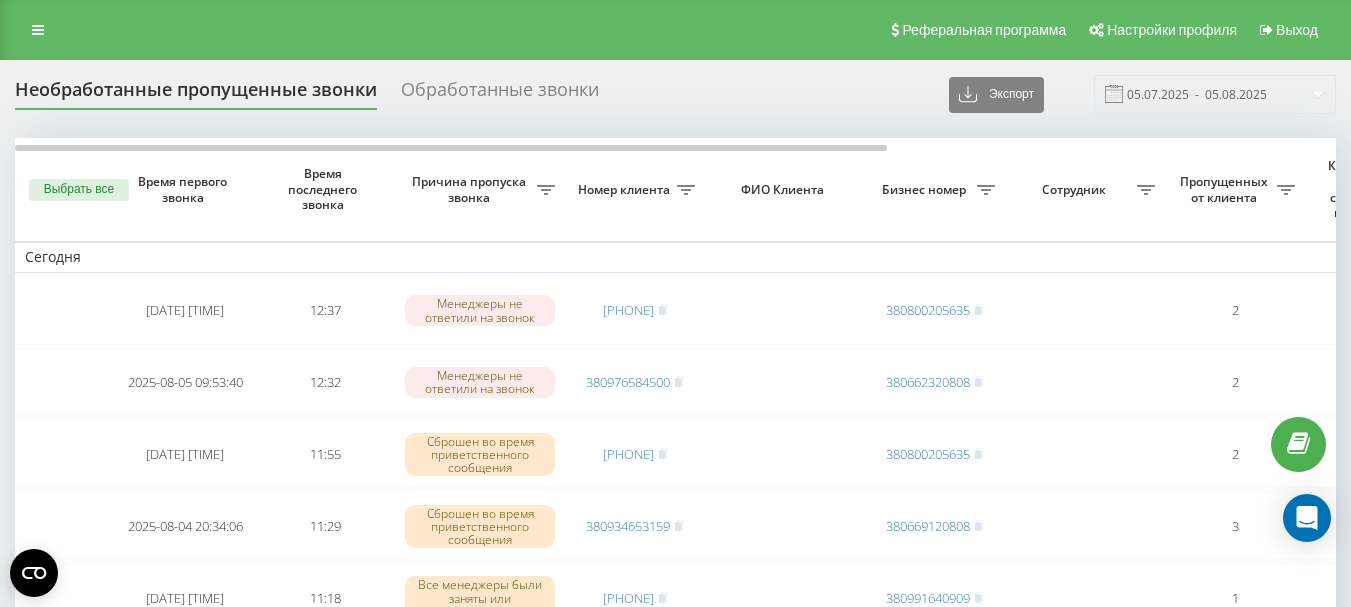 scroll, scrollTop: 0, scrollLeft: 0, axis: both 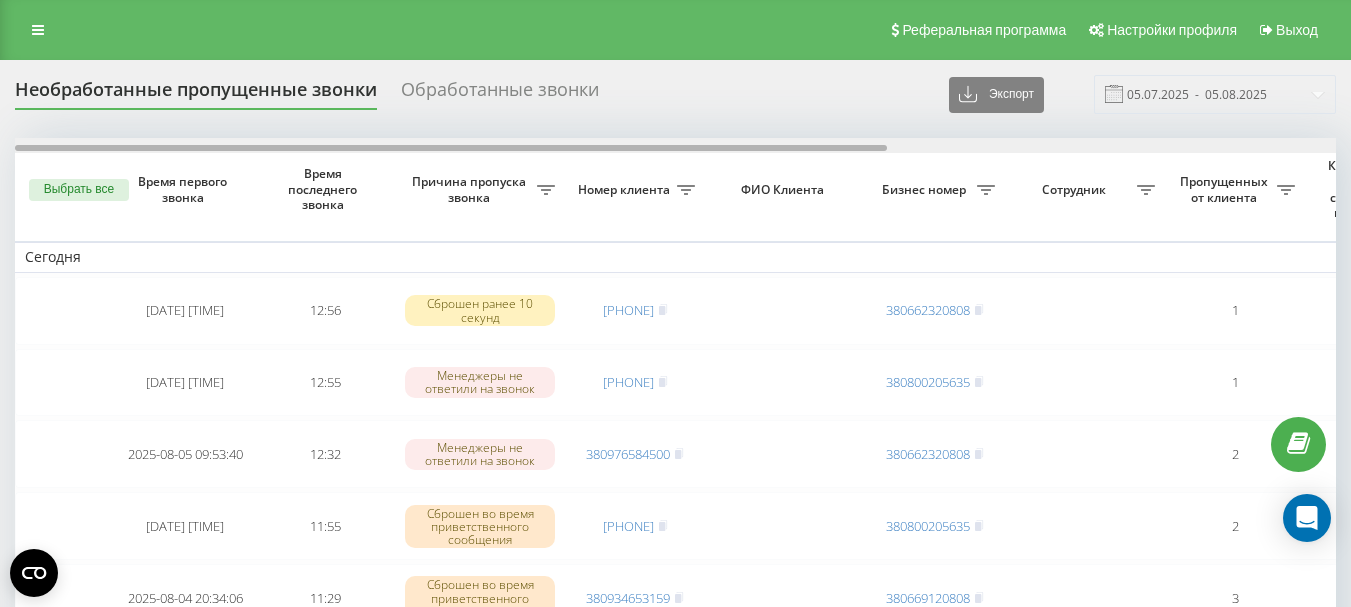 drag, startPoint x: 0, startPoint y: 0, endPoint x: 367, endPoint y: 175, distance: 406.58826 